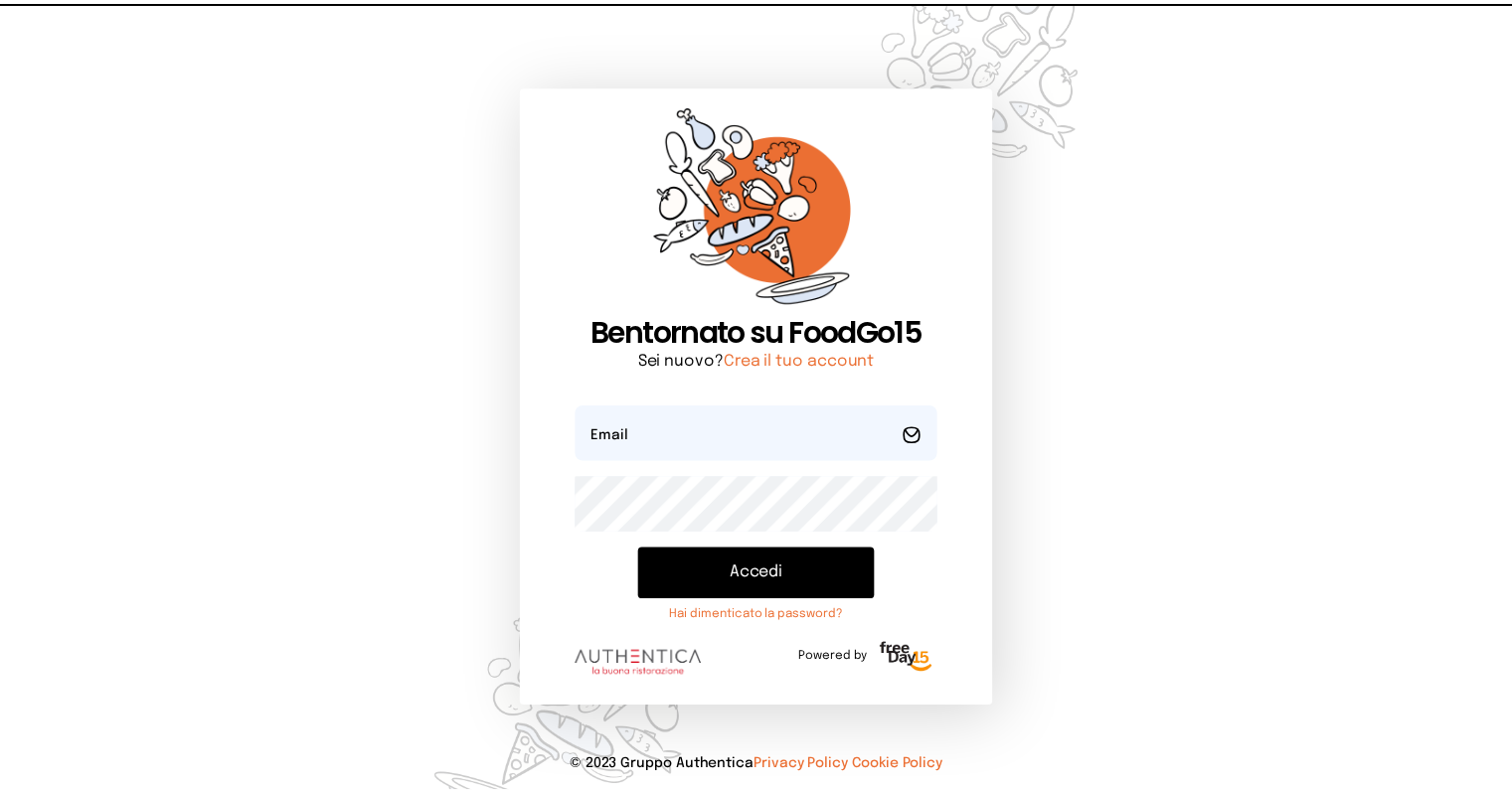 scroll, scrollTop: 0, scrollLeft: 0, axis: both 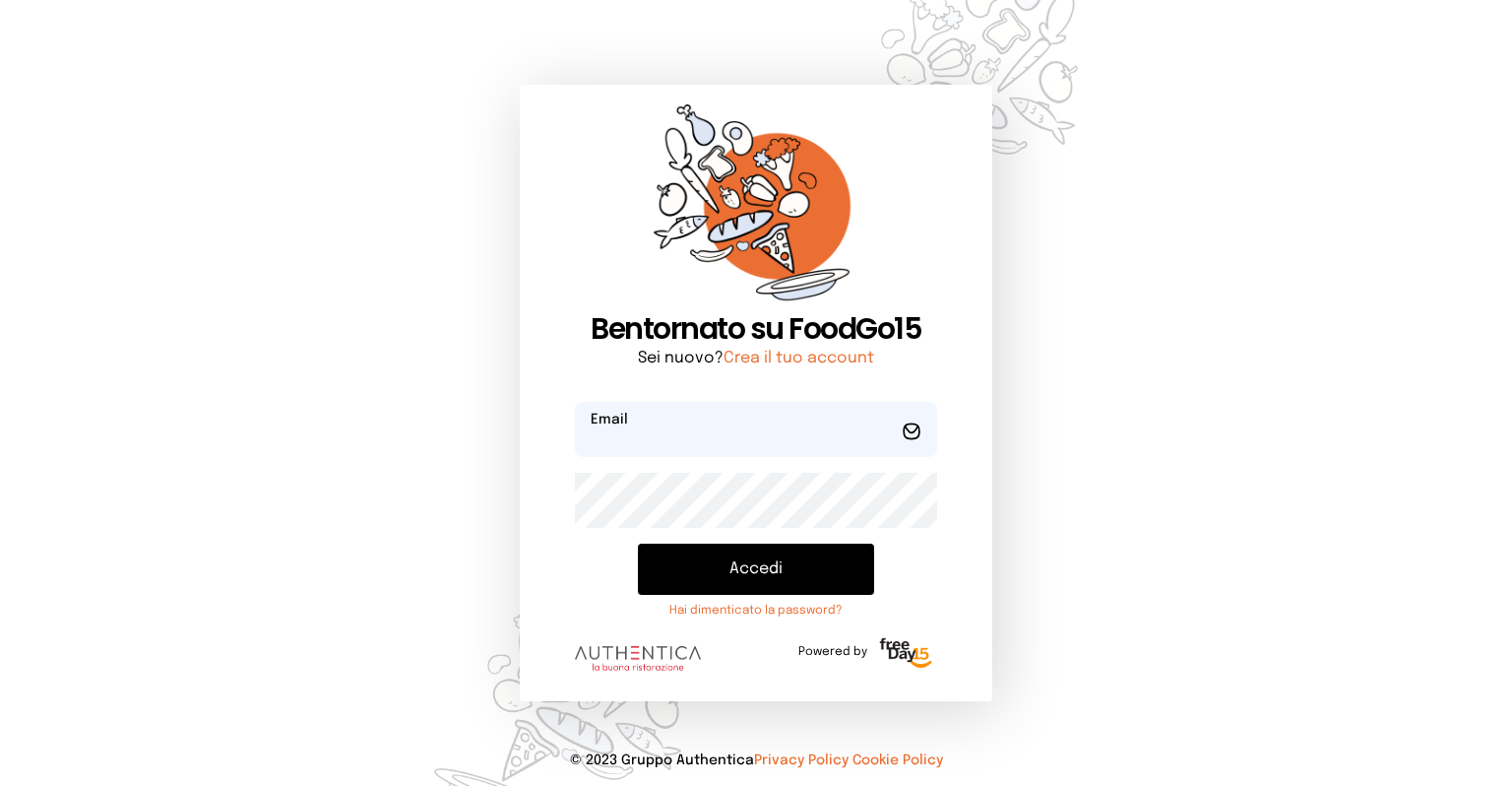 click at bounding box center [756, 429] 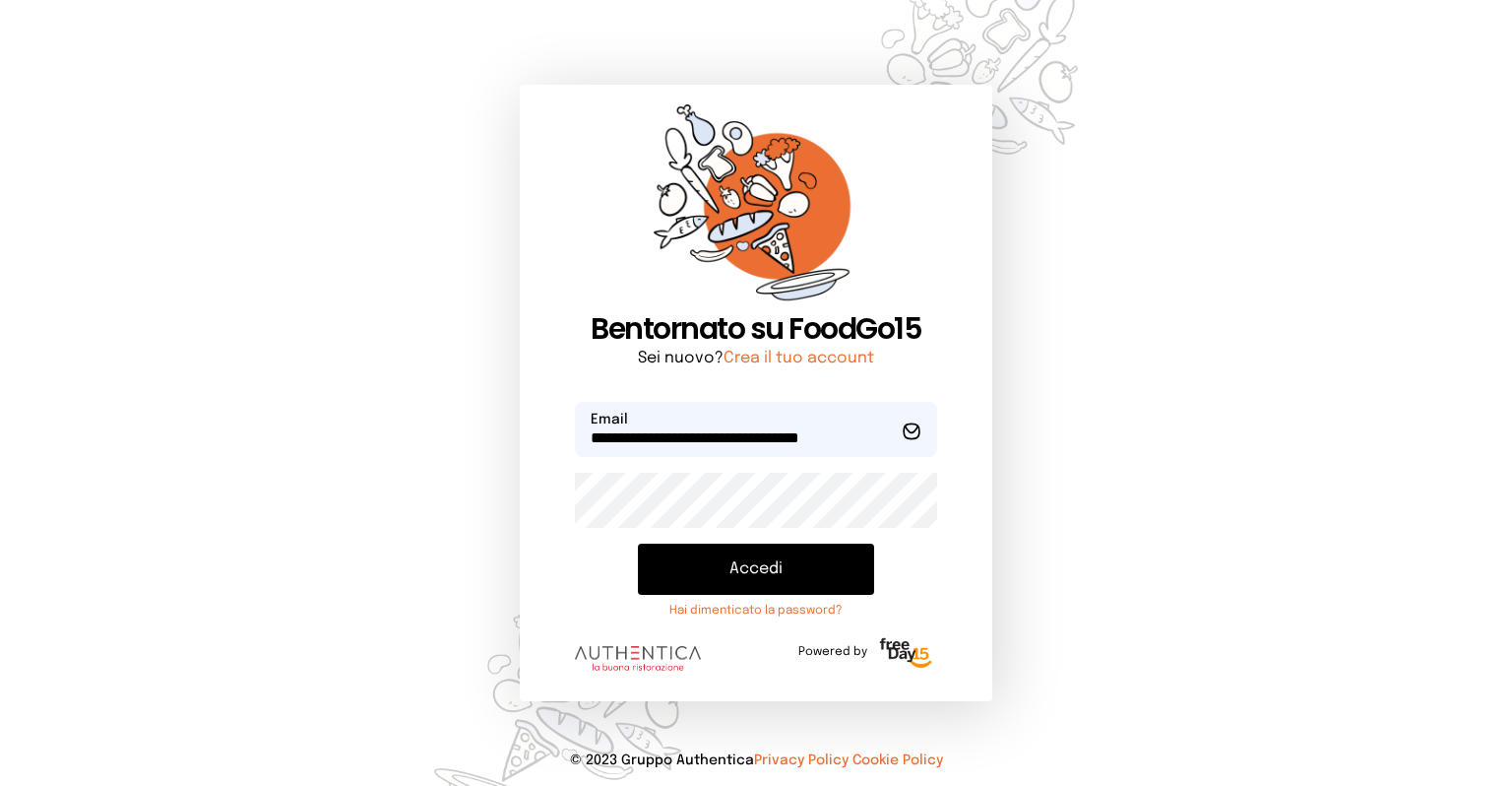 type on "**********" 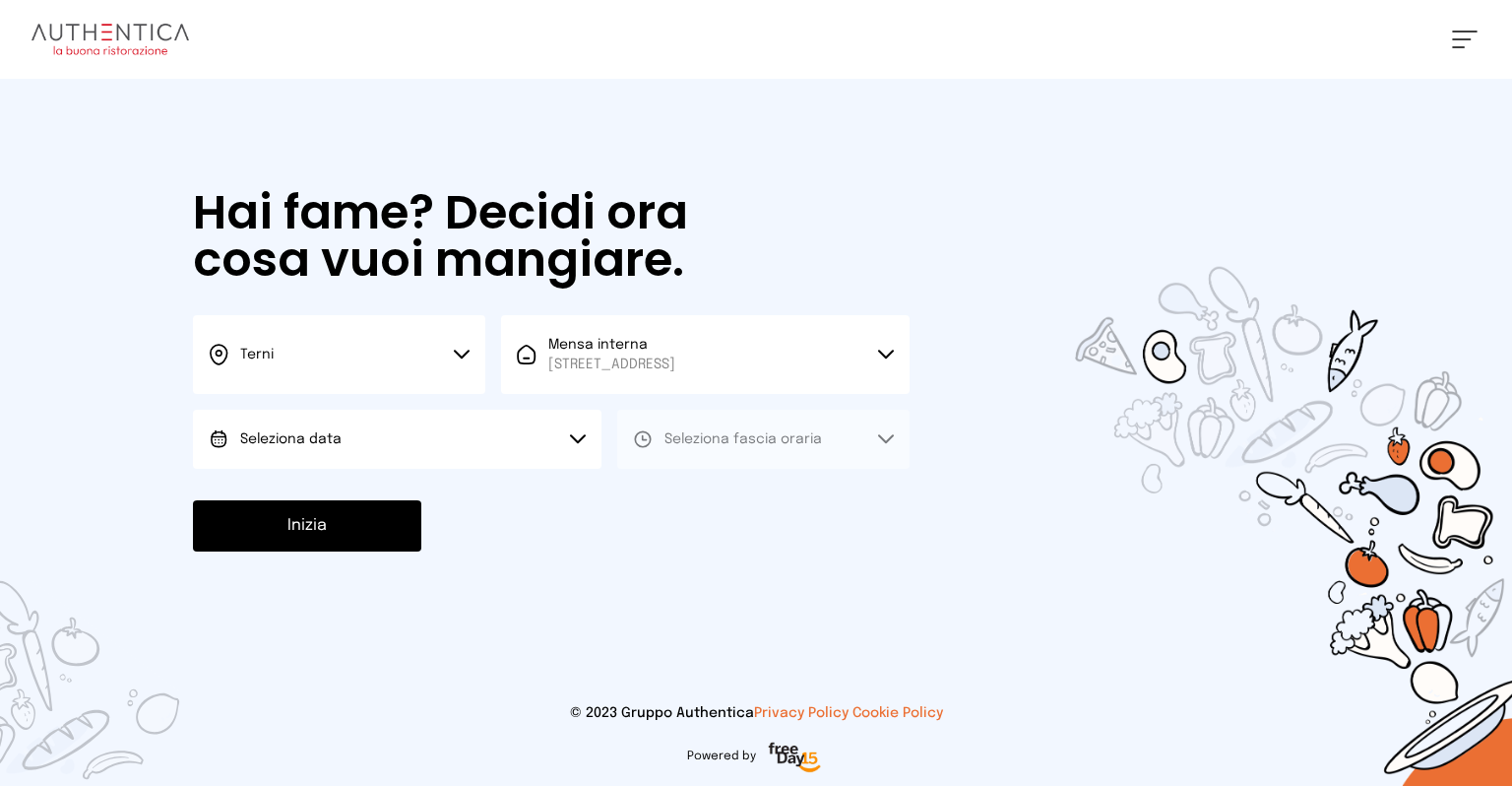 click on "Seleziona data" at bounding box center [290, 439] 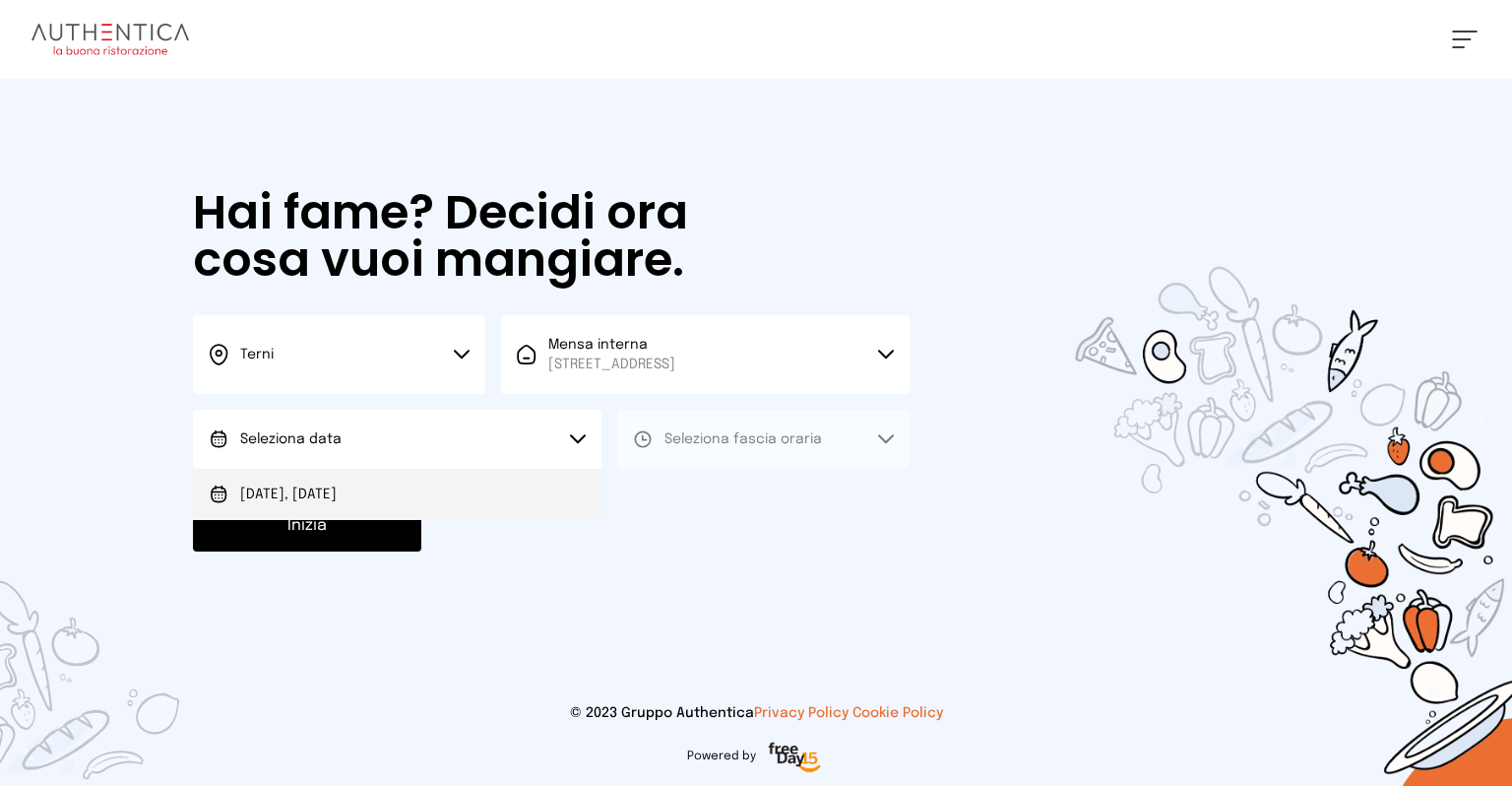 click on "[DATE], [DATE]" at bounding box center [397, 494] 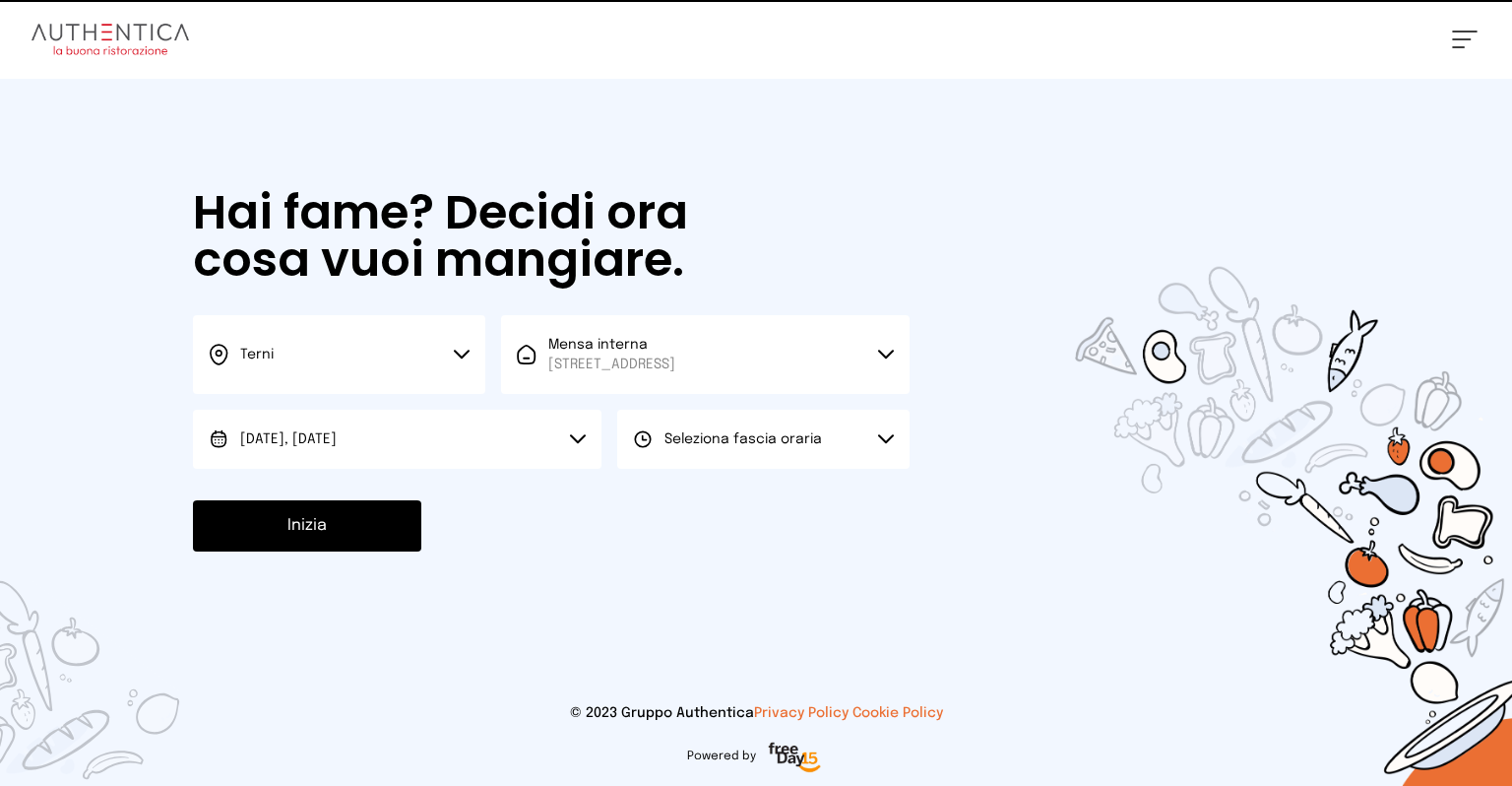 click on "Seleziona fascia oraria" at bounding box center [743, 439] 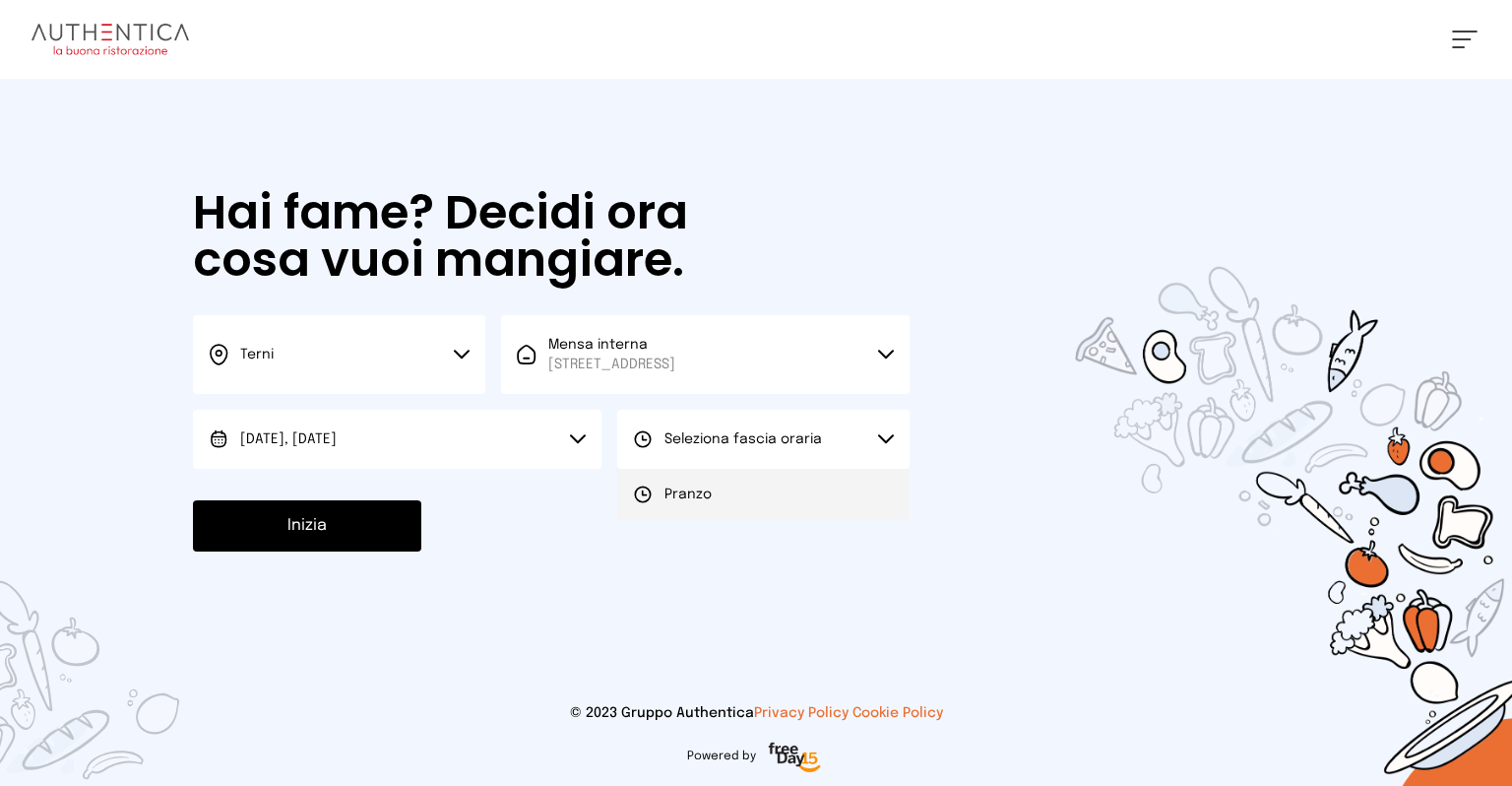 click on "Pranzo" at bounding box center (688, 494) 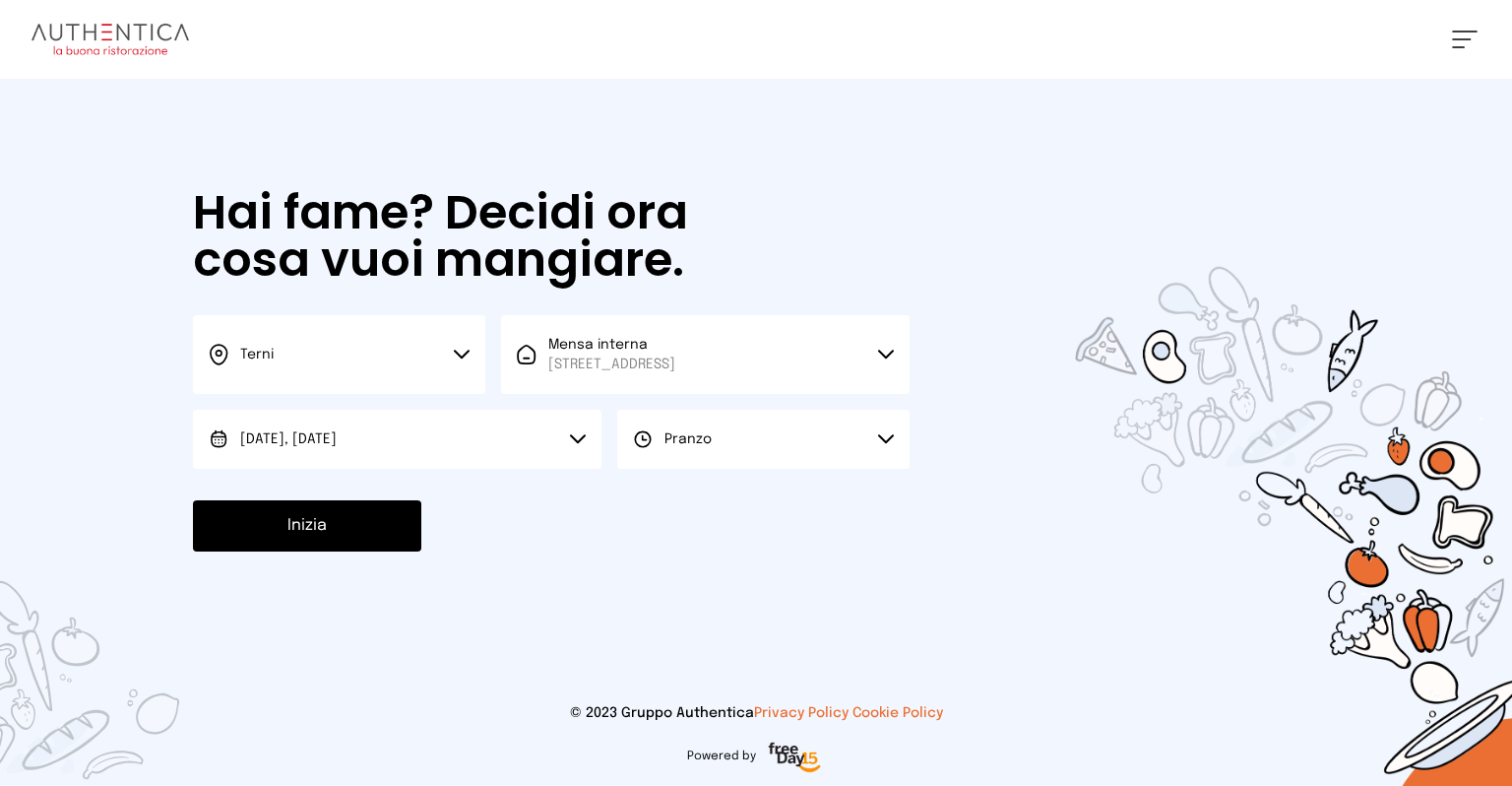 click on "Inizia" at bounding box center [307, 526] 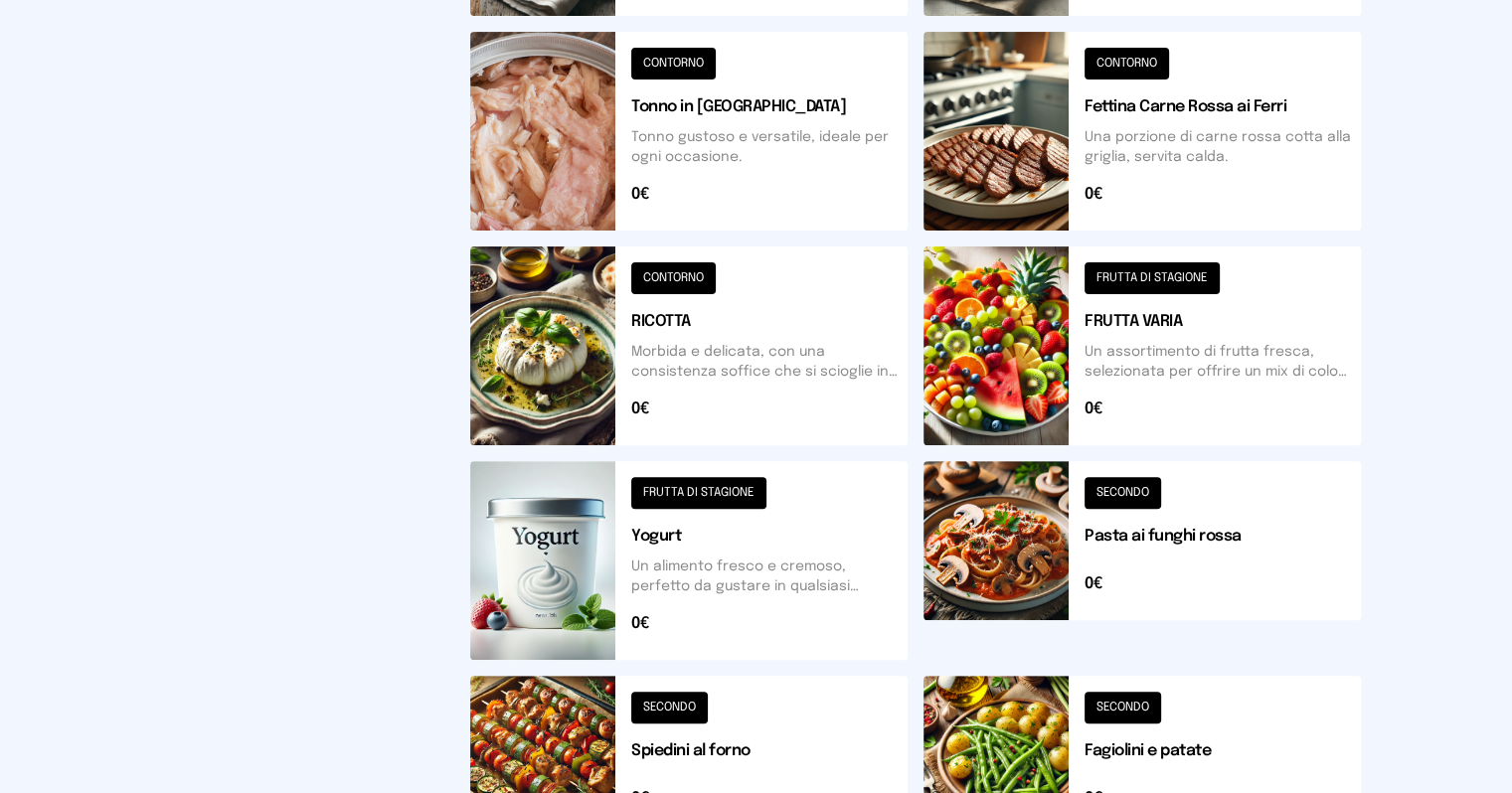scroll, scrollTop: 829, scrollLeft: 0, axis: vertical 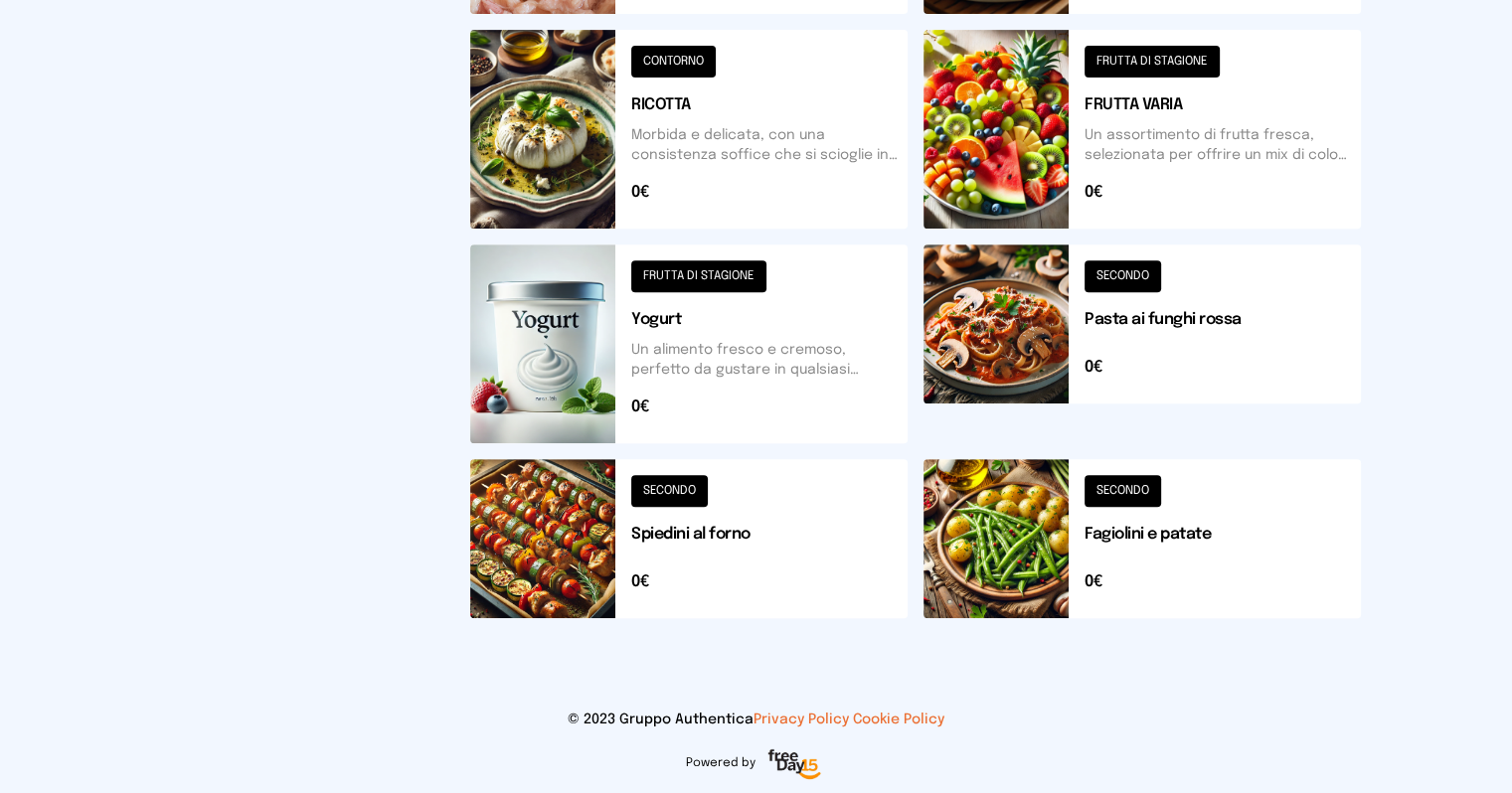 click at bounding box center (689, 539) 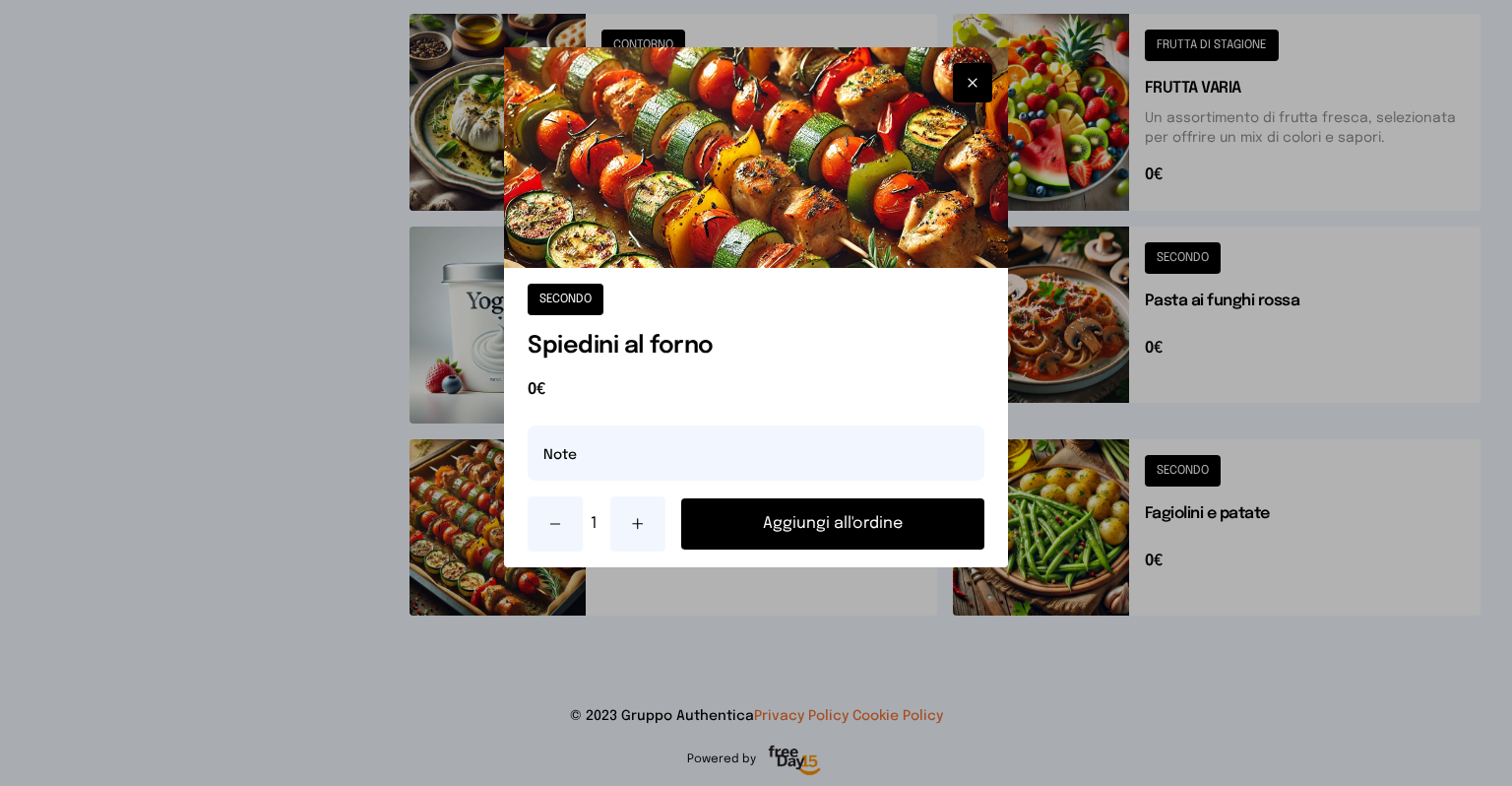 click 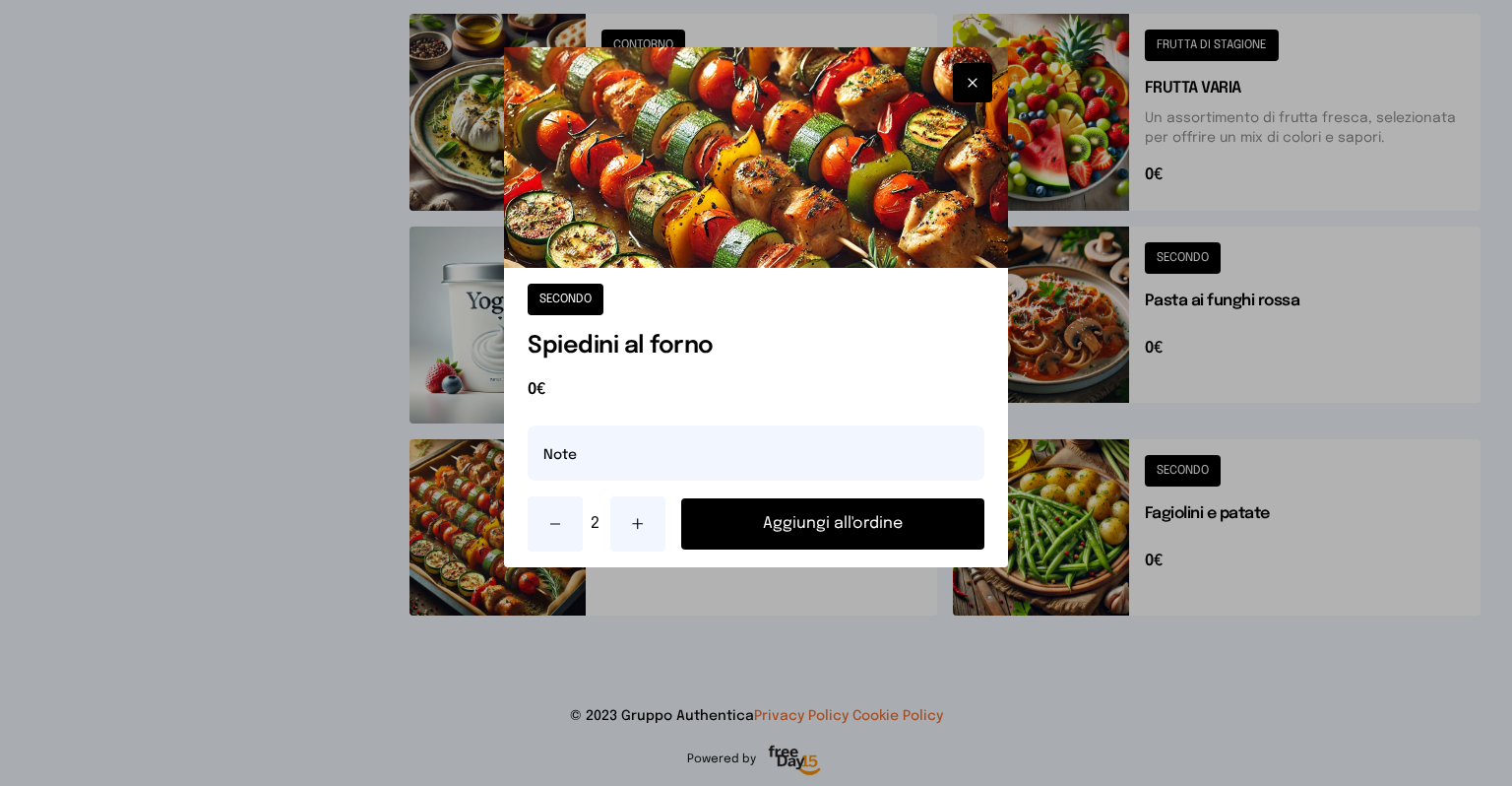 click on "Aggiungi all'ordine" at bounding box center [833, 524] 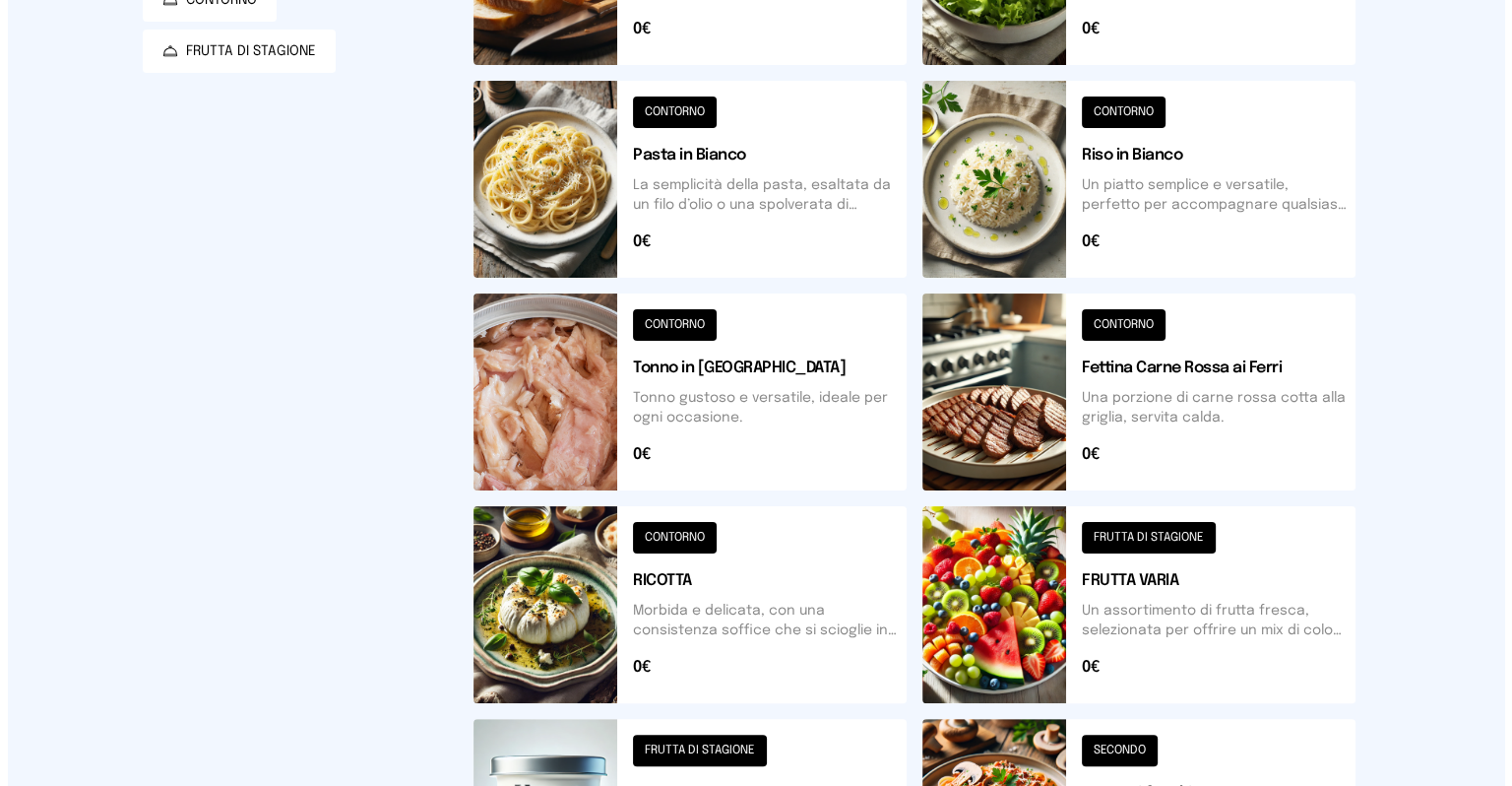 scroll, scrollTop: 0, scrollLeft: 0, axis: both 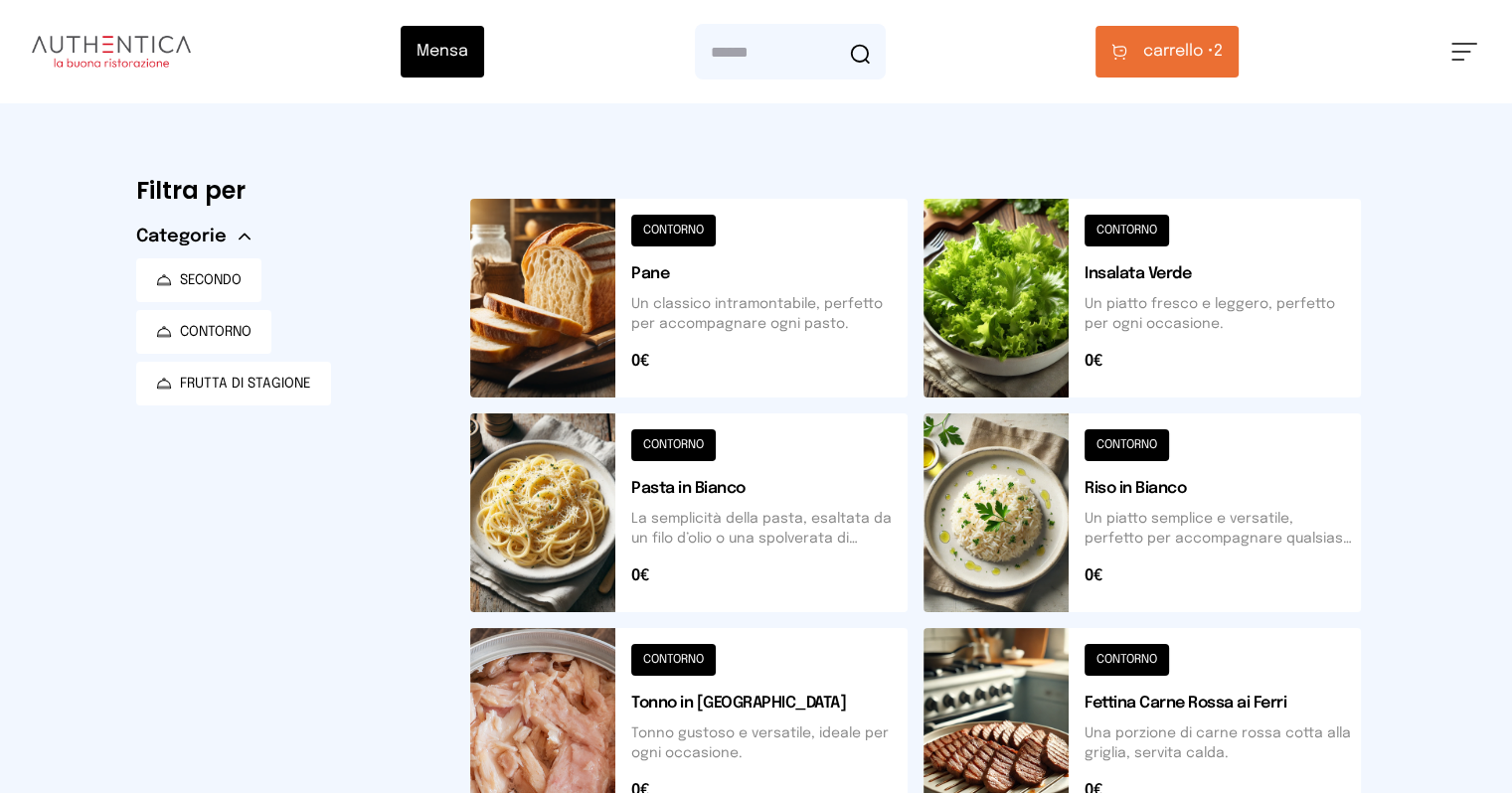 click at bounding box center [1142, 298] 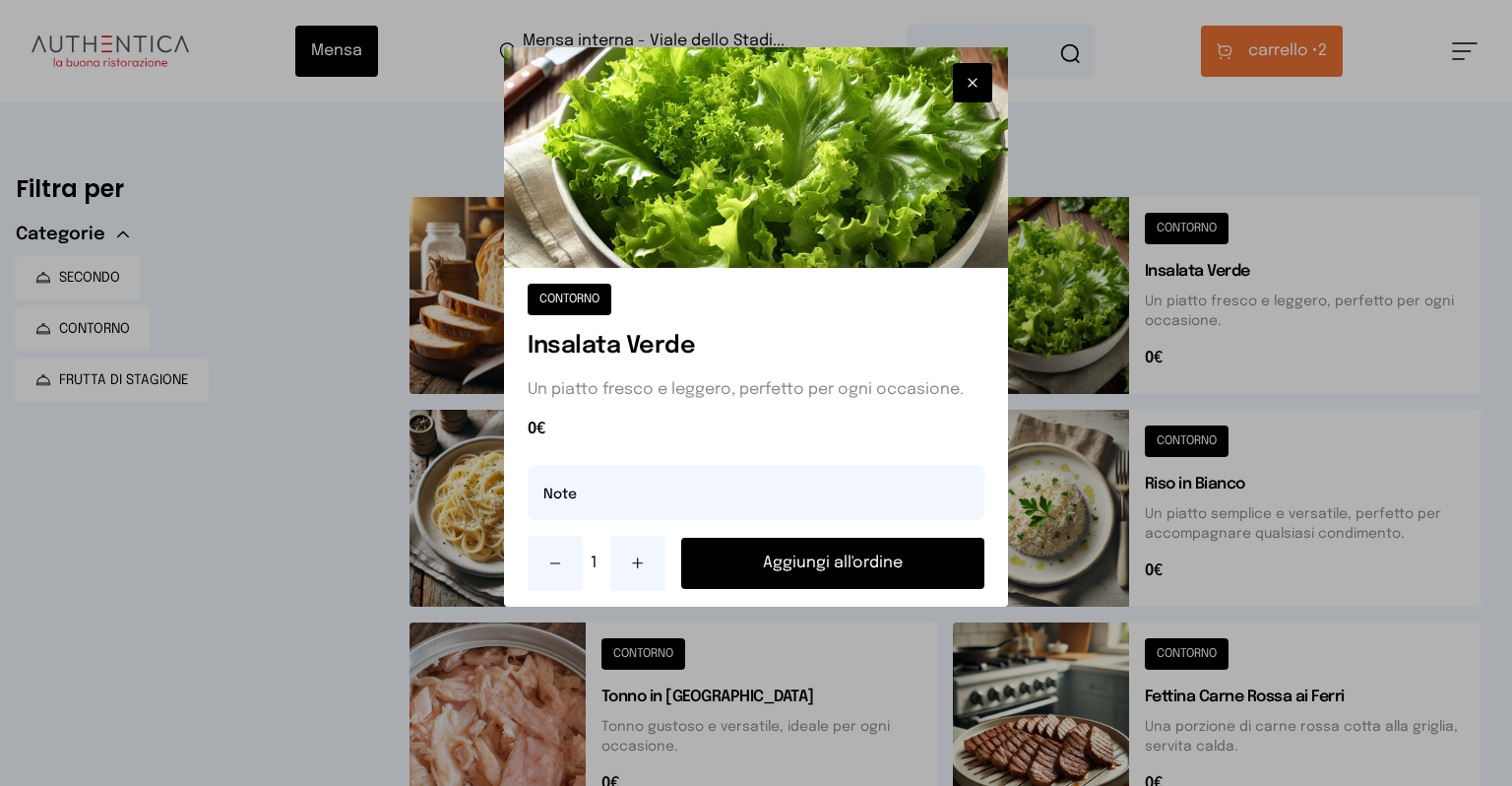click on "Aggiungi all'ordine" at bounding box center (833, 563) 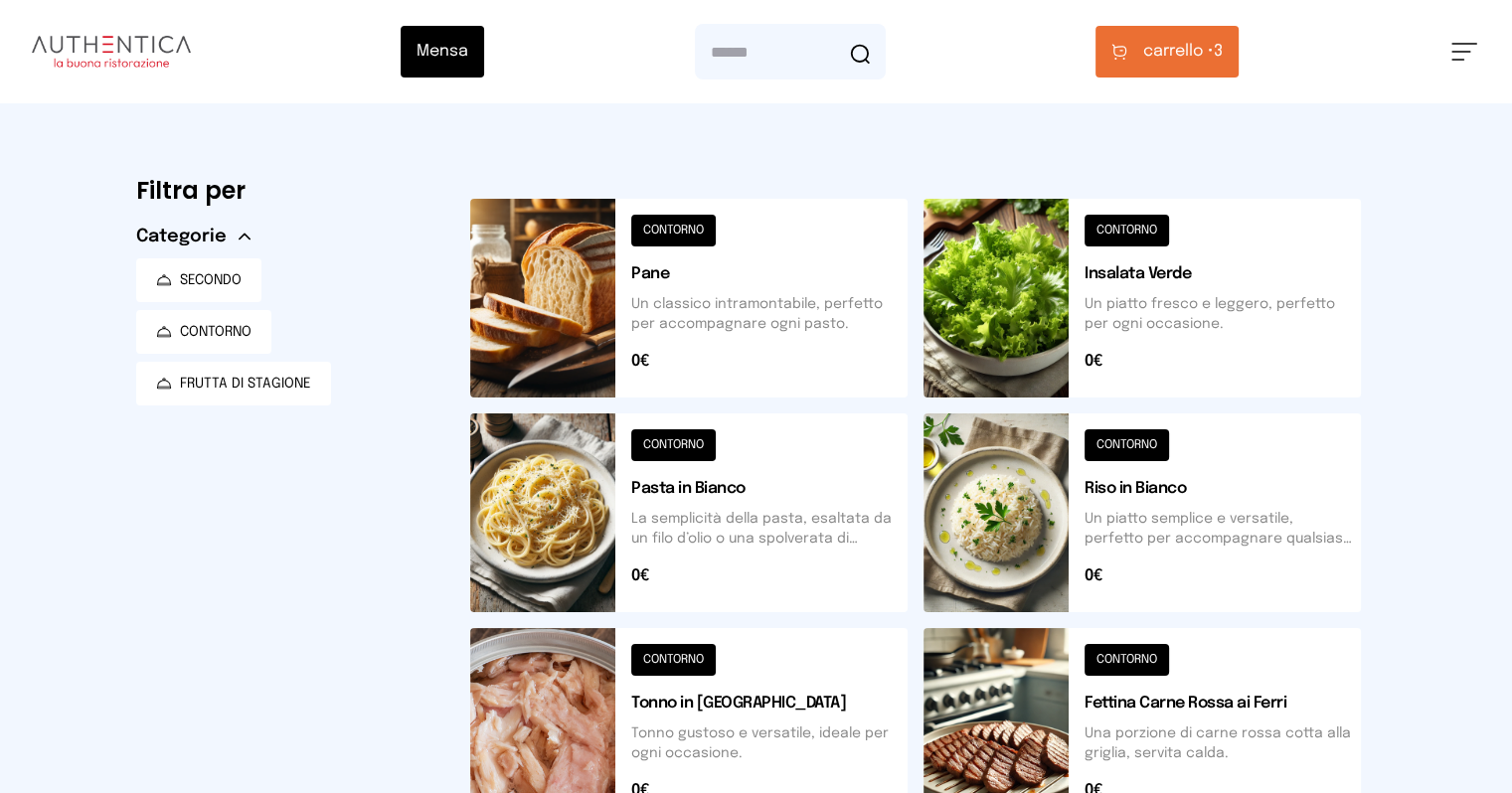 click on "carrello •" at bounding box center (1178, 52) 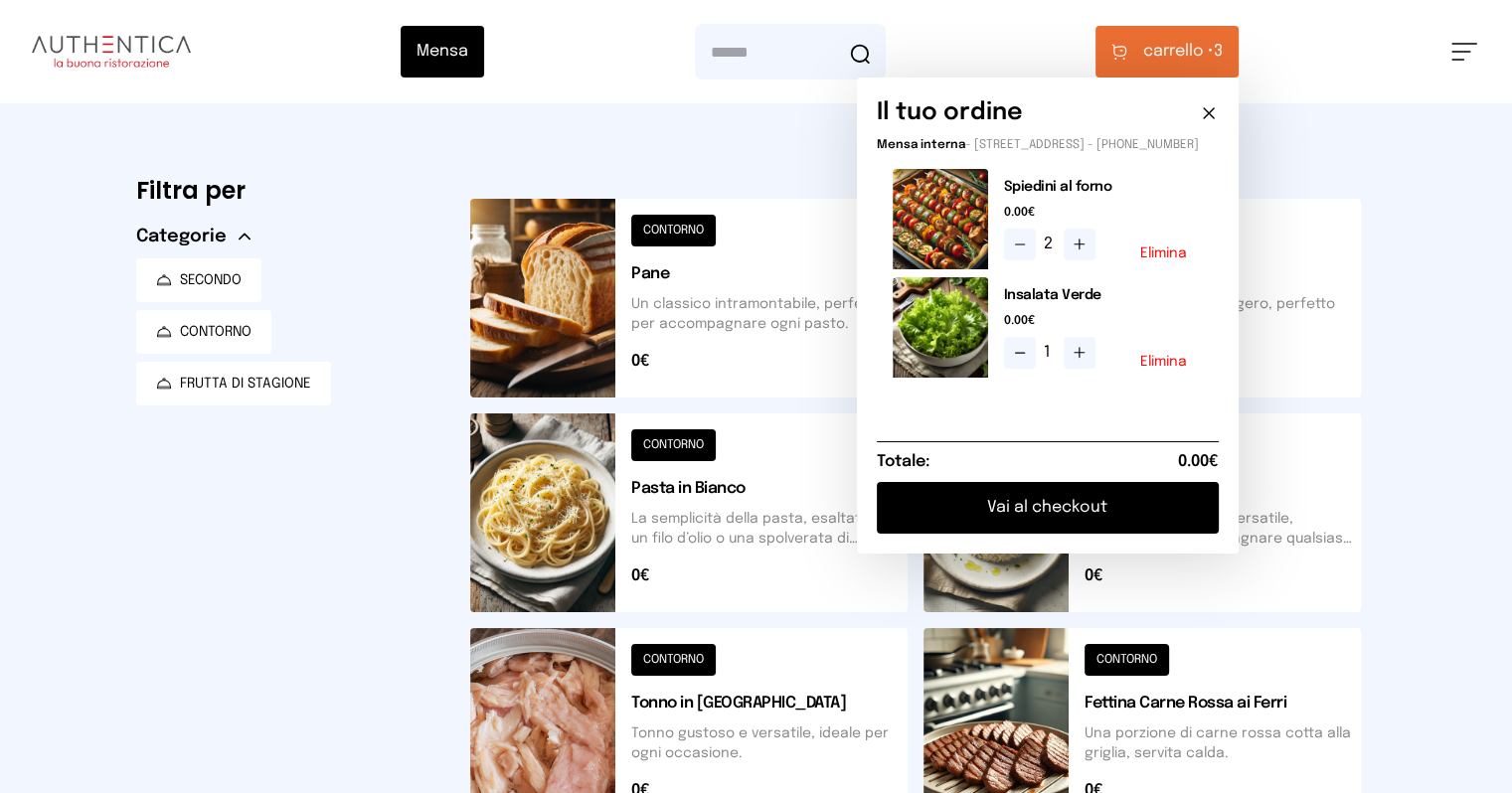 click on "Vai al checkout" at bounding box center [1048, 508] 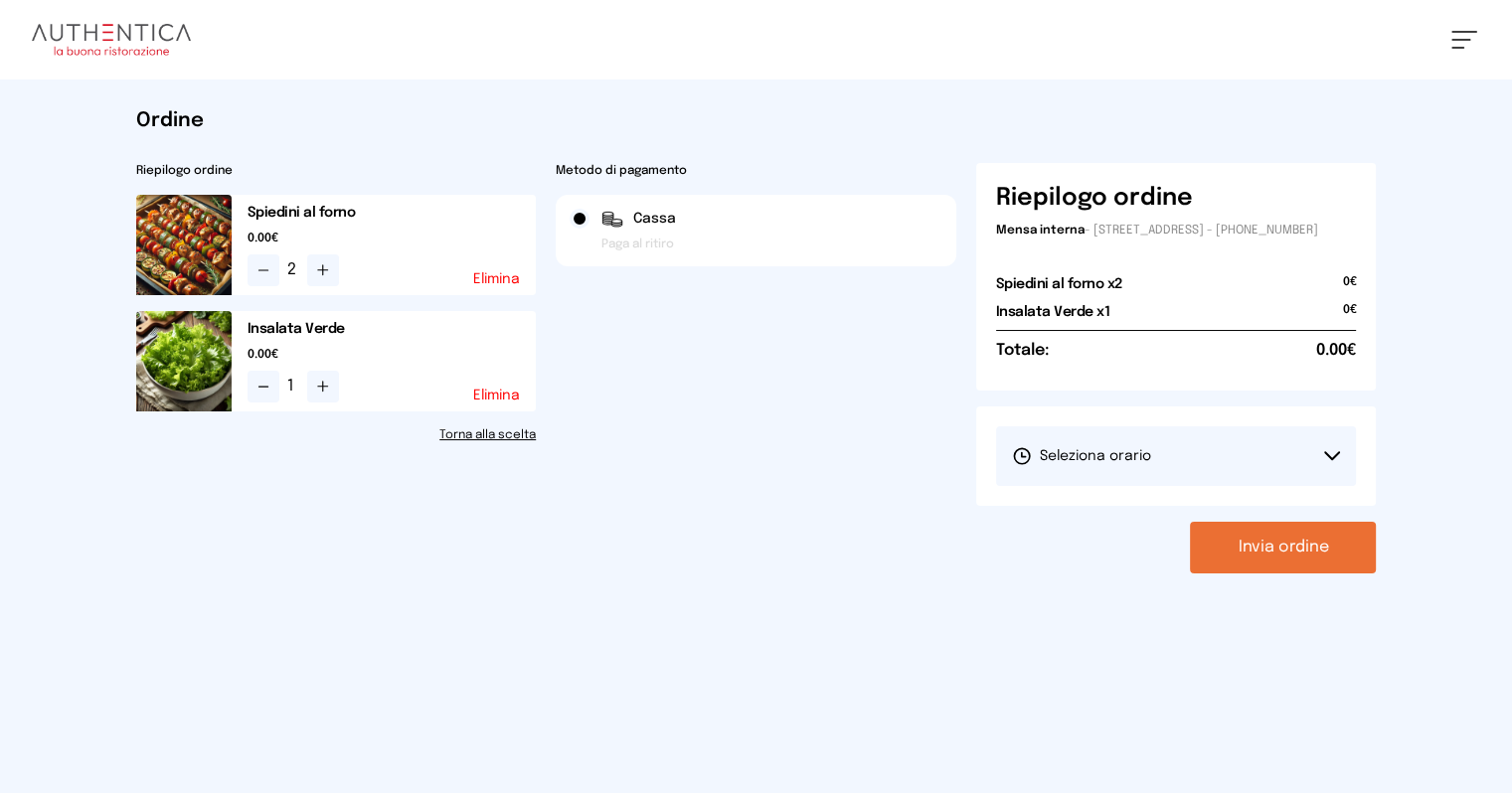 click on "Seleziona orario" at bounding box center [1176, 456] 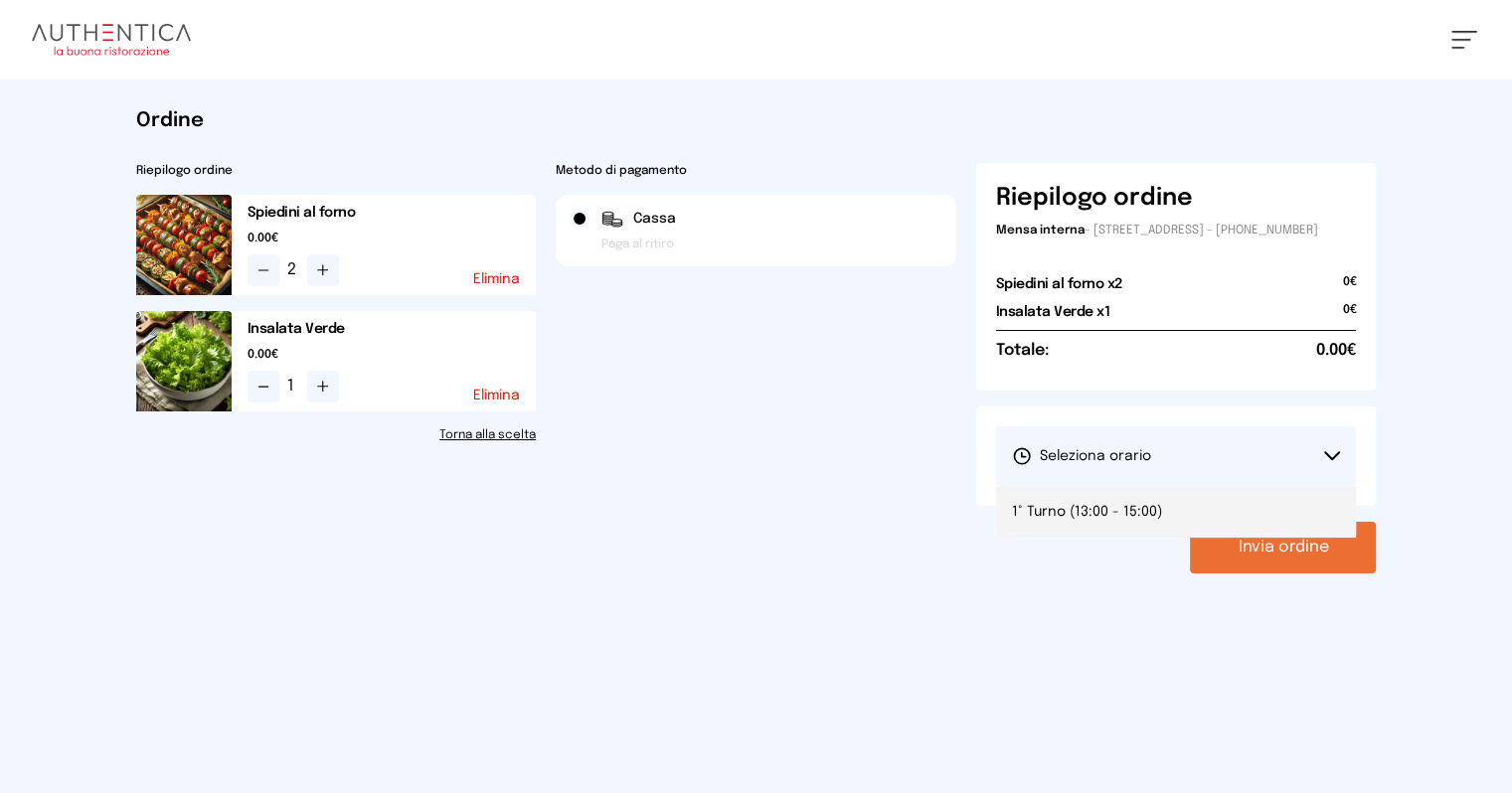 click on "1° Turno (13:00 -
15:00)" at bounding box center (1087, 512) 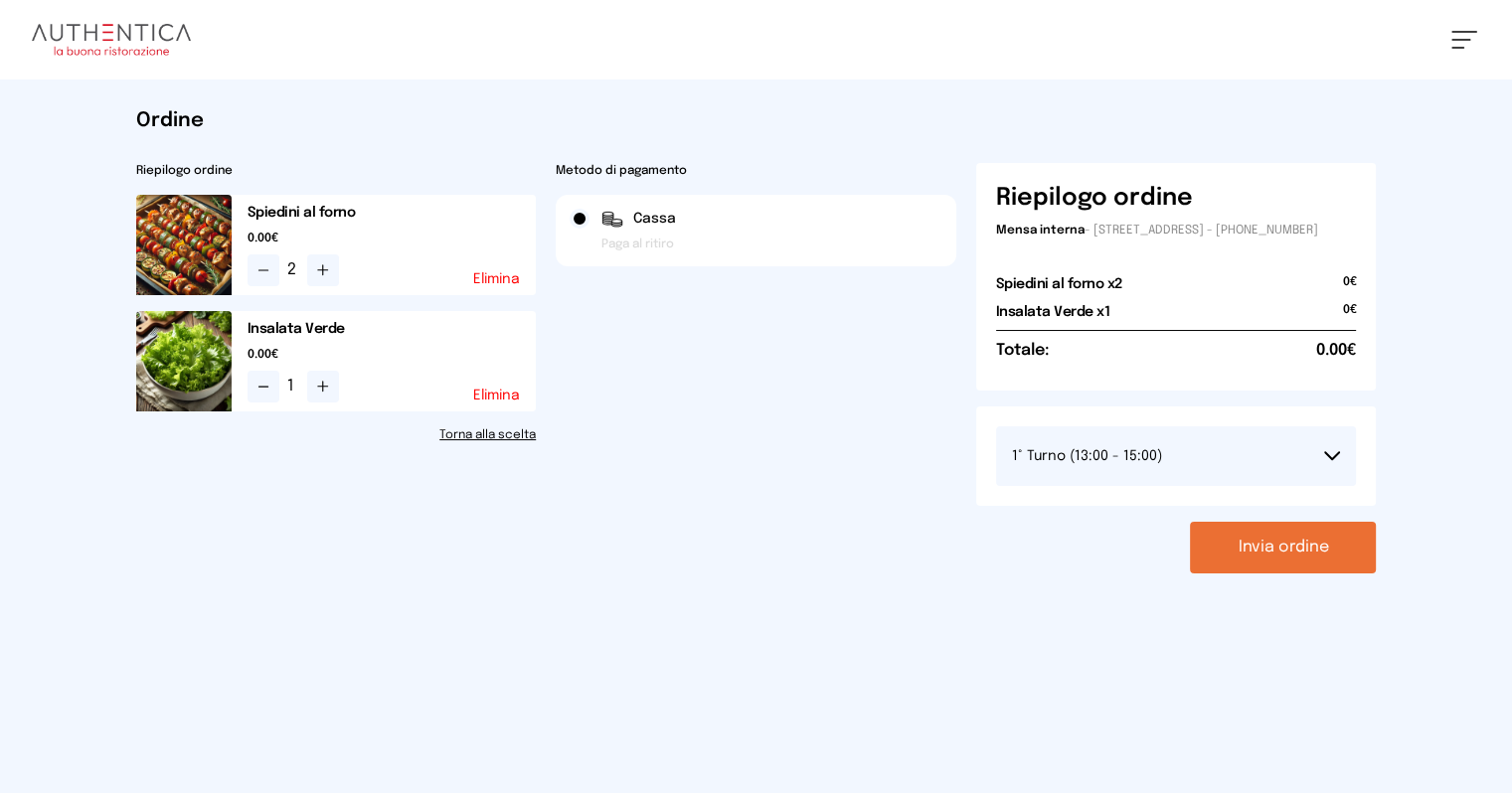 click on "Invia ordine" at bounding box center (1282, 548) 